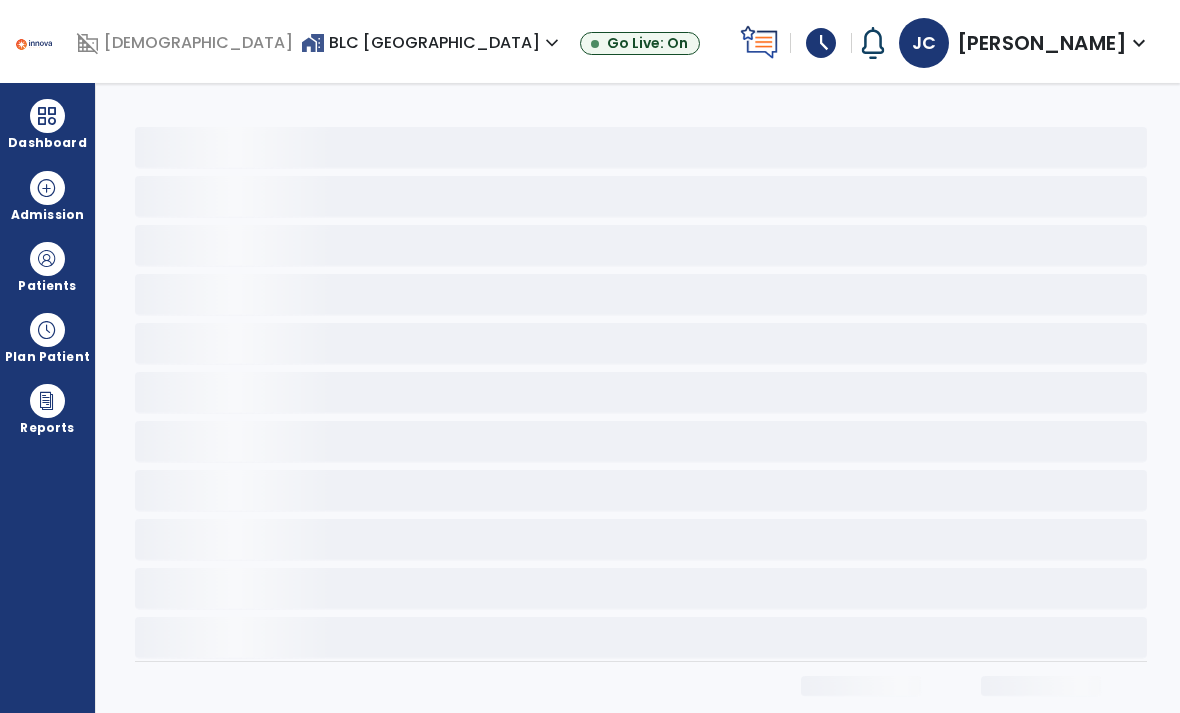 scroll, scrollTop: 0, scrollLeft: 0, axis: both 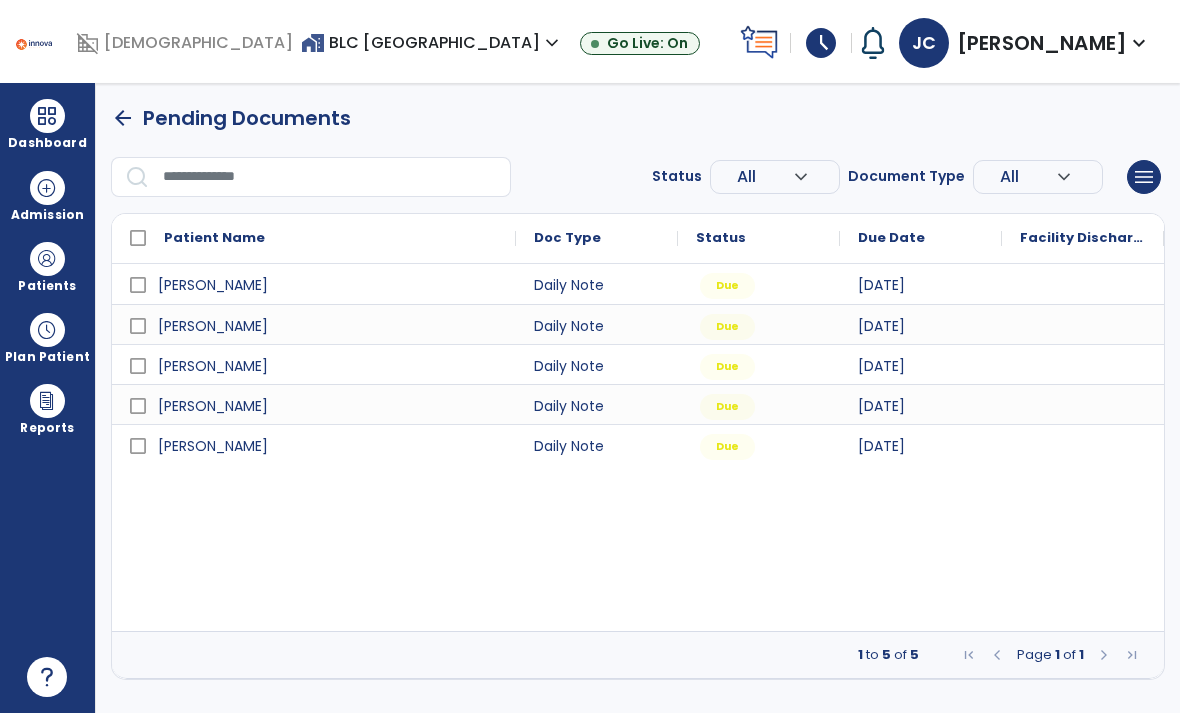 click on "schedule" at bounding box center [821, 43] 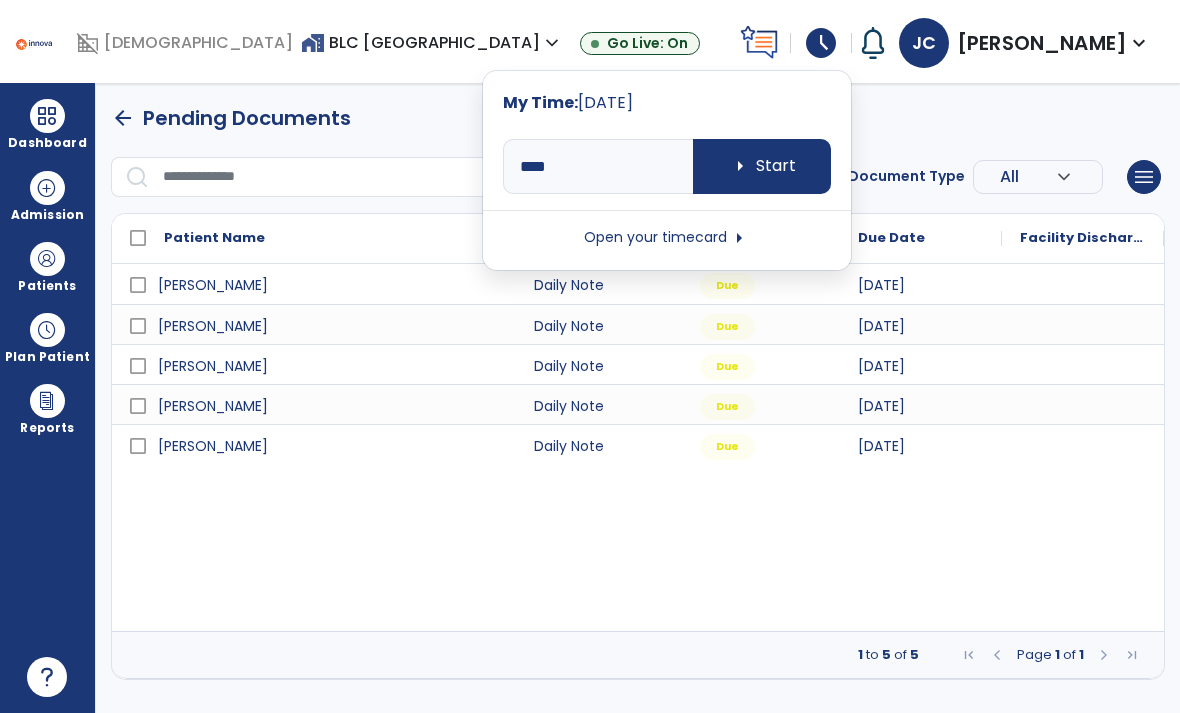 click on "arrow_right  Start" at bounding box center [762, 166] 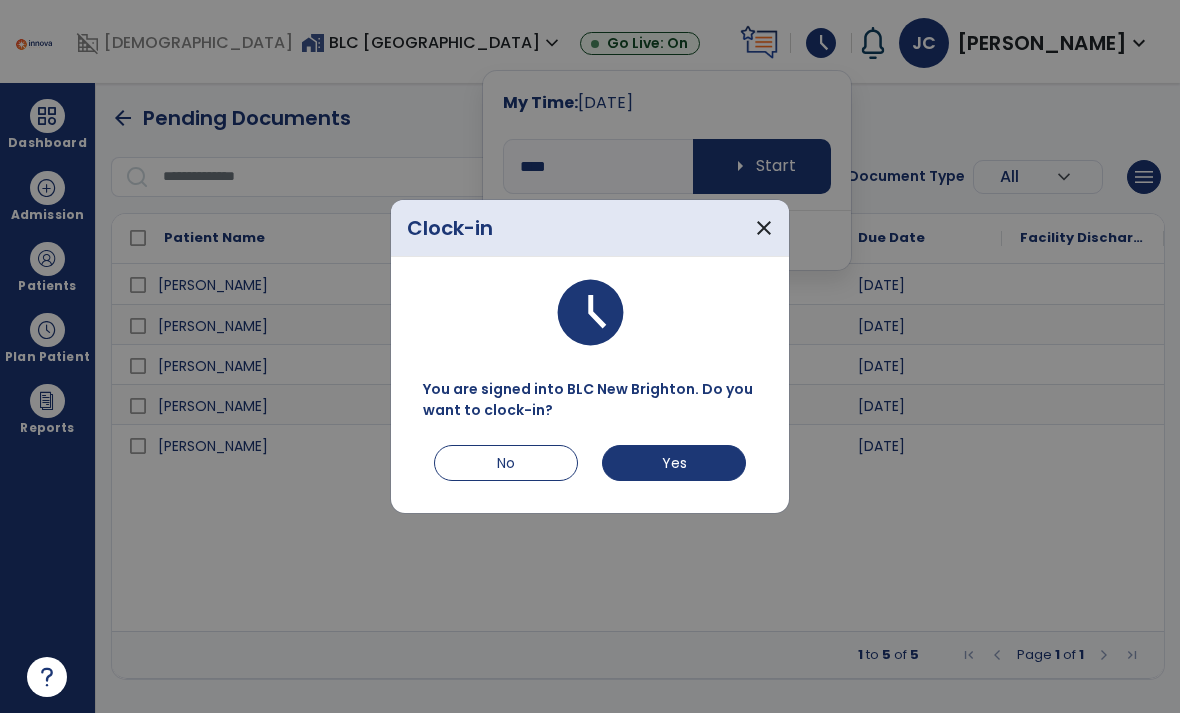 click on "Yes" at bounding box center (674, 463) 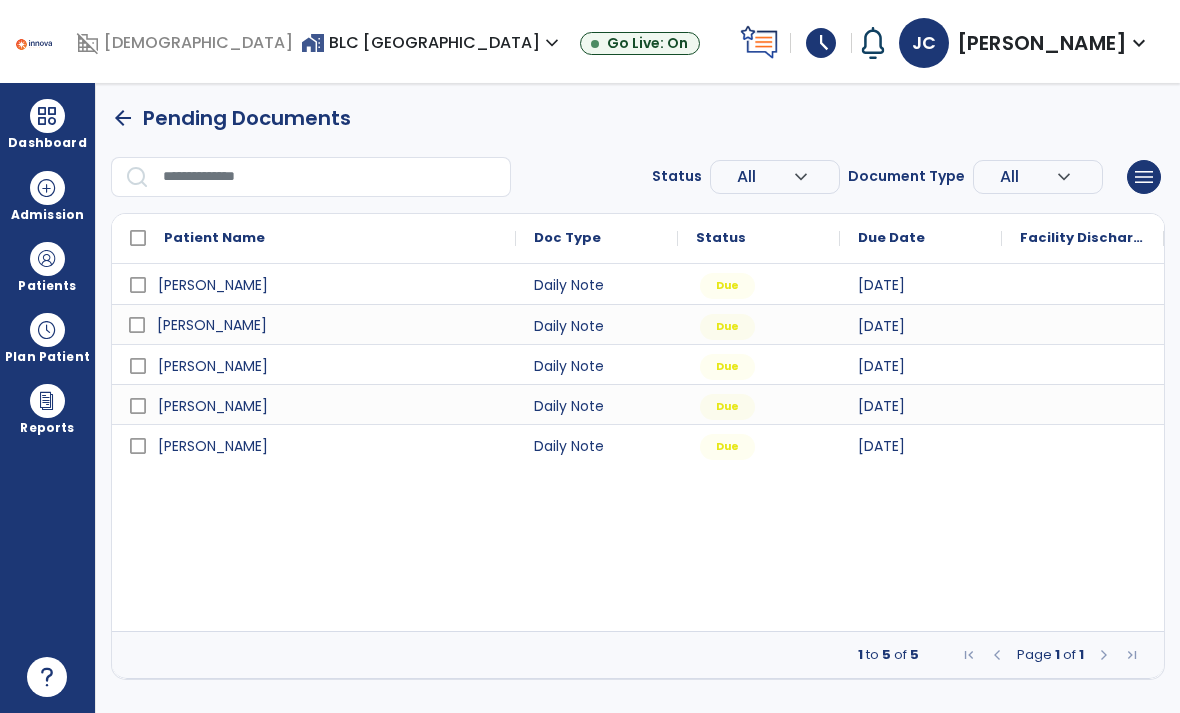 click at bounding box center [47, 259] 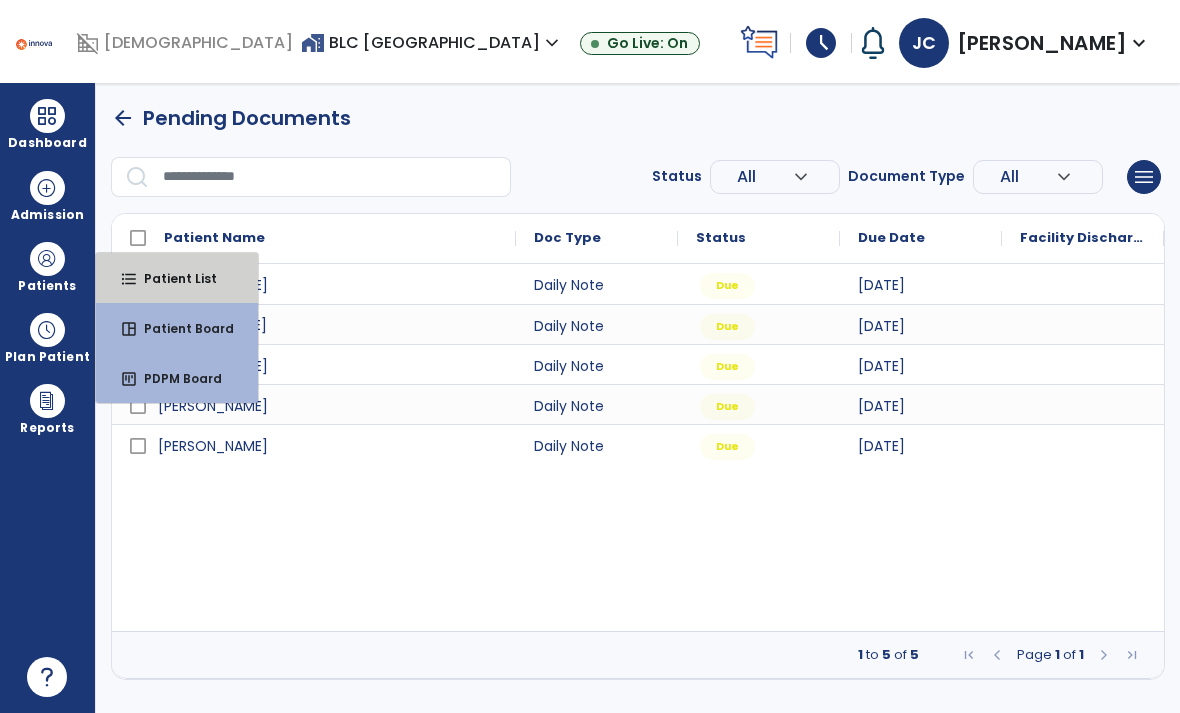 click on "format_list_bulleted  Patient List" at bounding box center [177, 278] 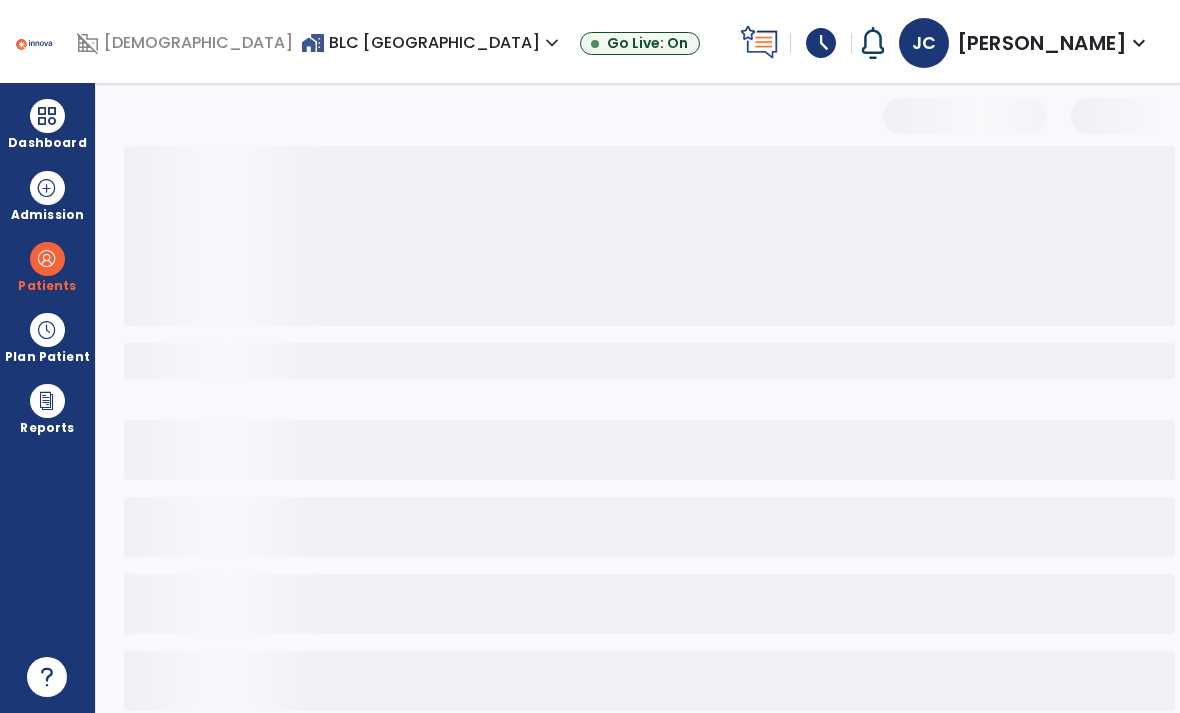 select on "***" 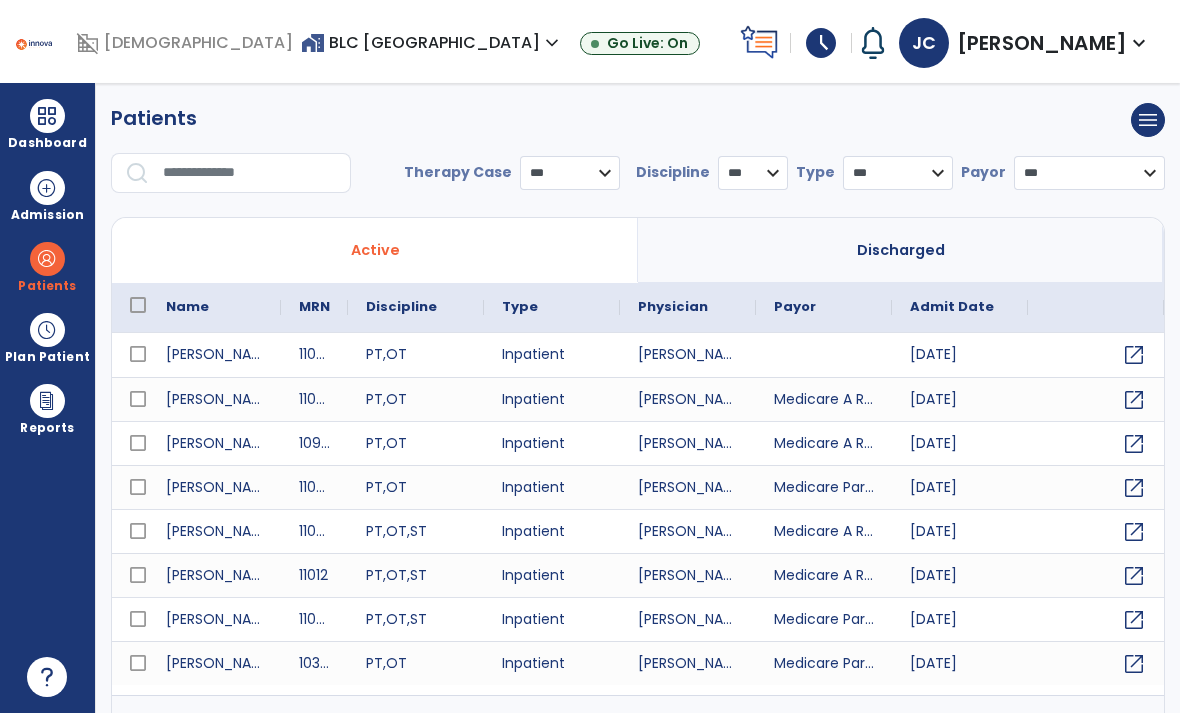 click at bounding box center (250, 173) 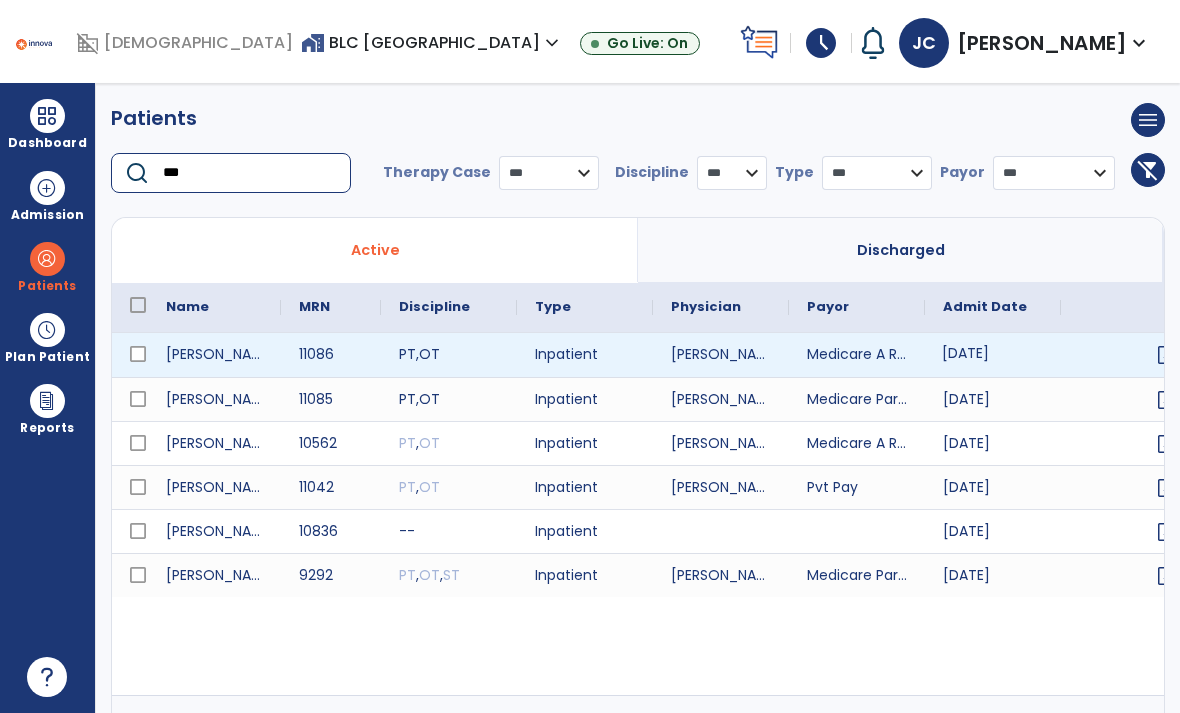 type on "***" 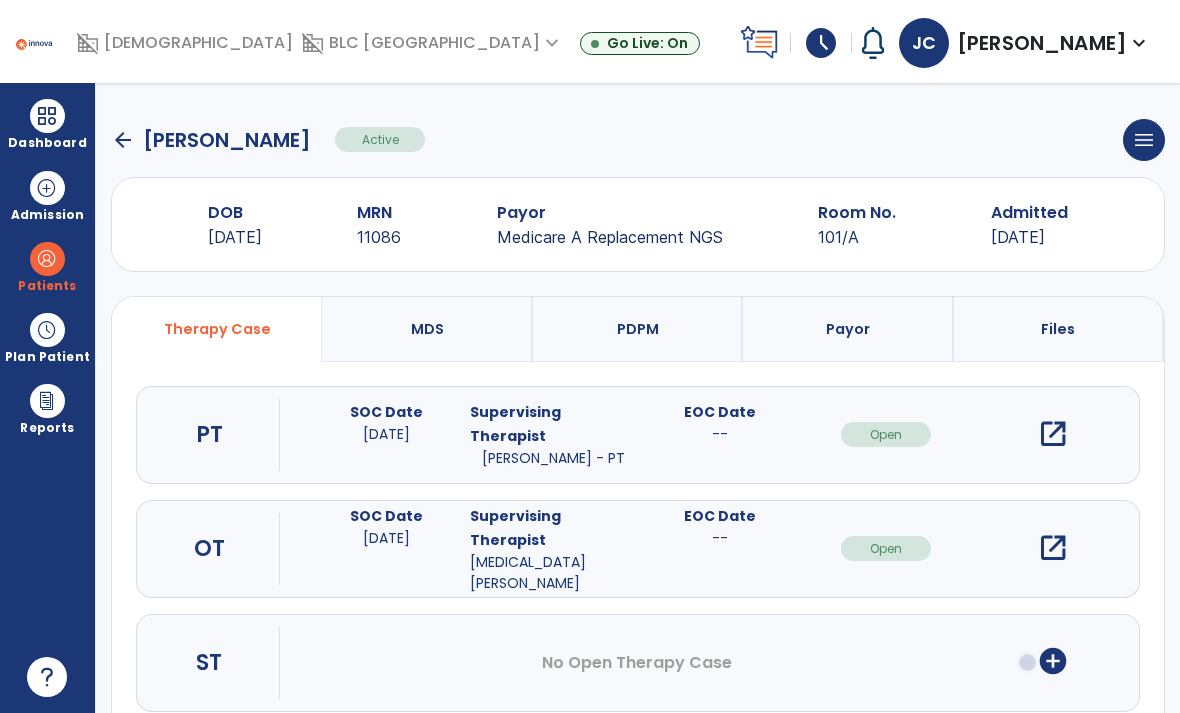 click on "open_in_new" at bounding box center [1053, 434] 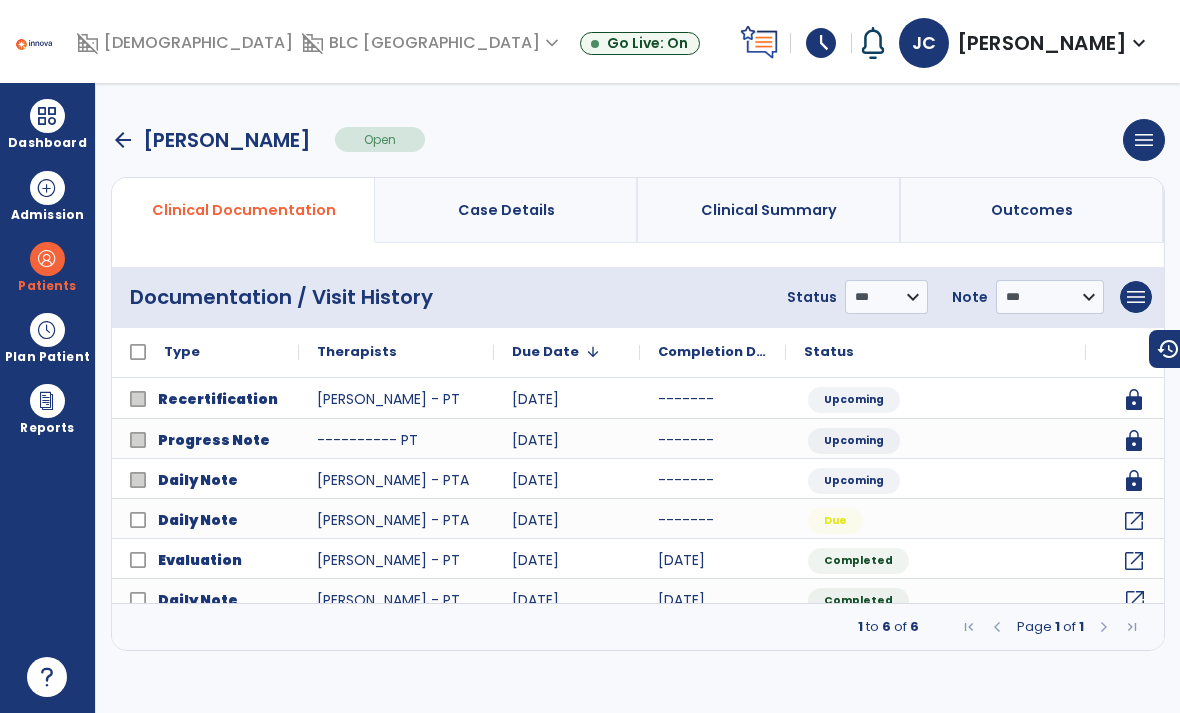 click on "open_in_new" 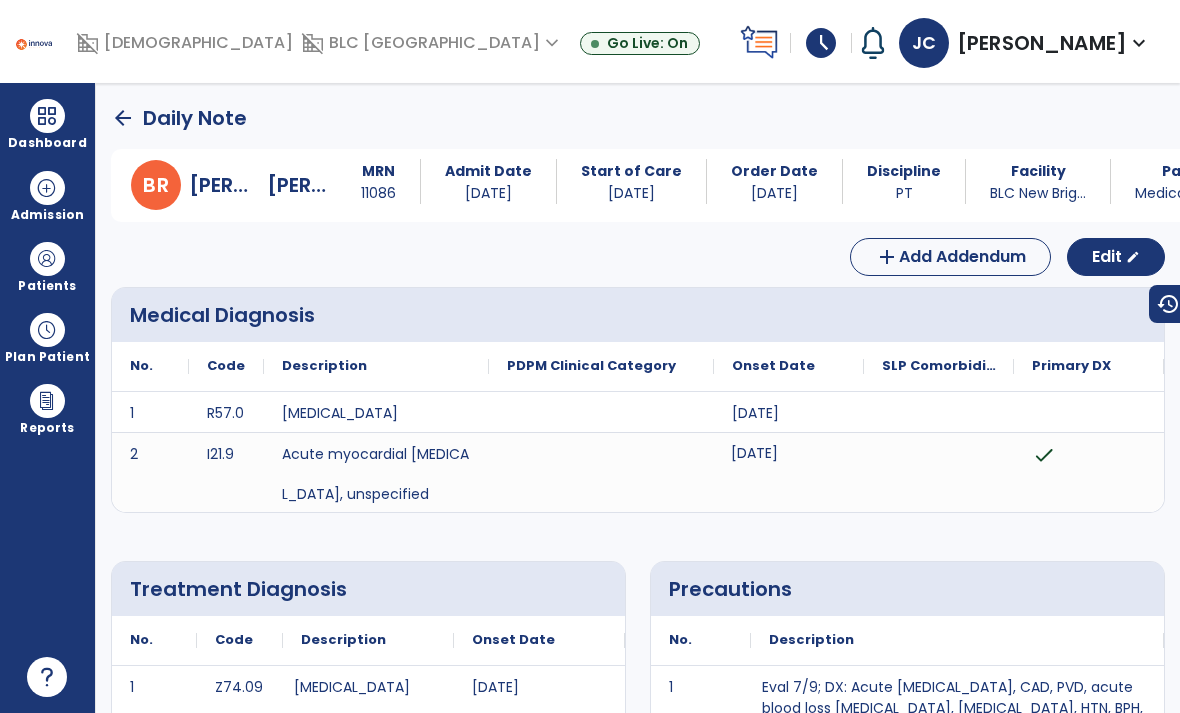 scroll, scrollTop: 0, scrollLeft: 0, axis: both 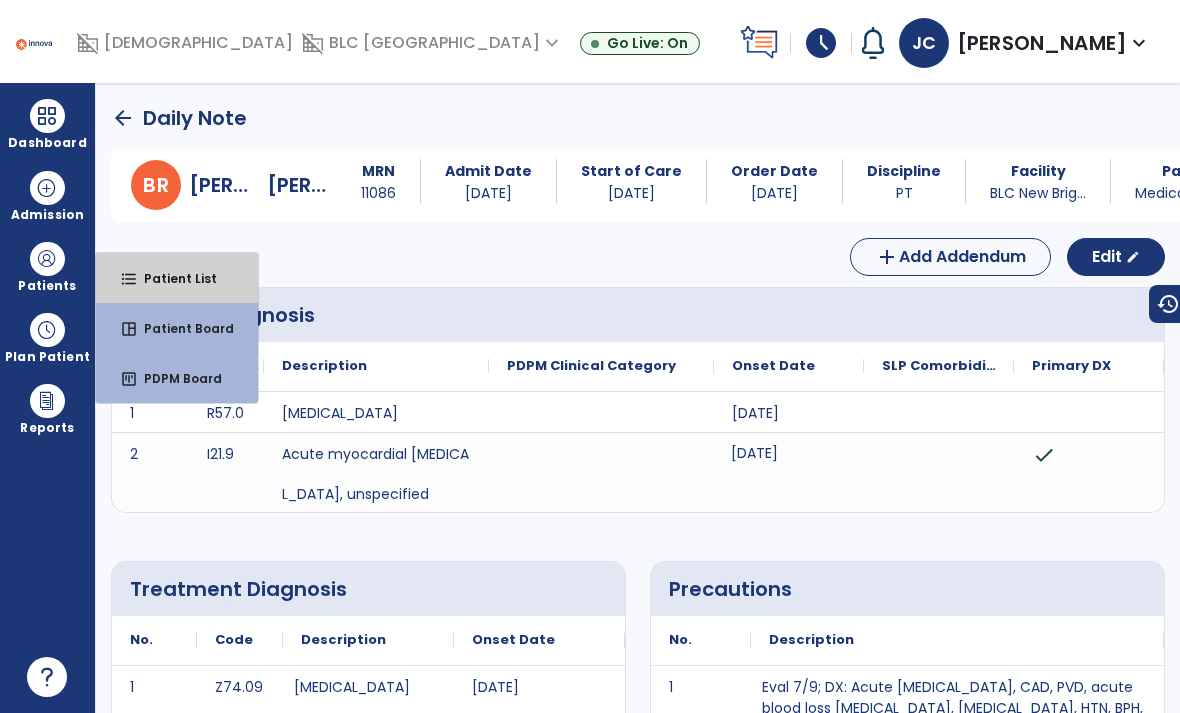click on "format_list_bulleted  Patient List" at bounding box center [177, 278] 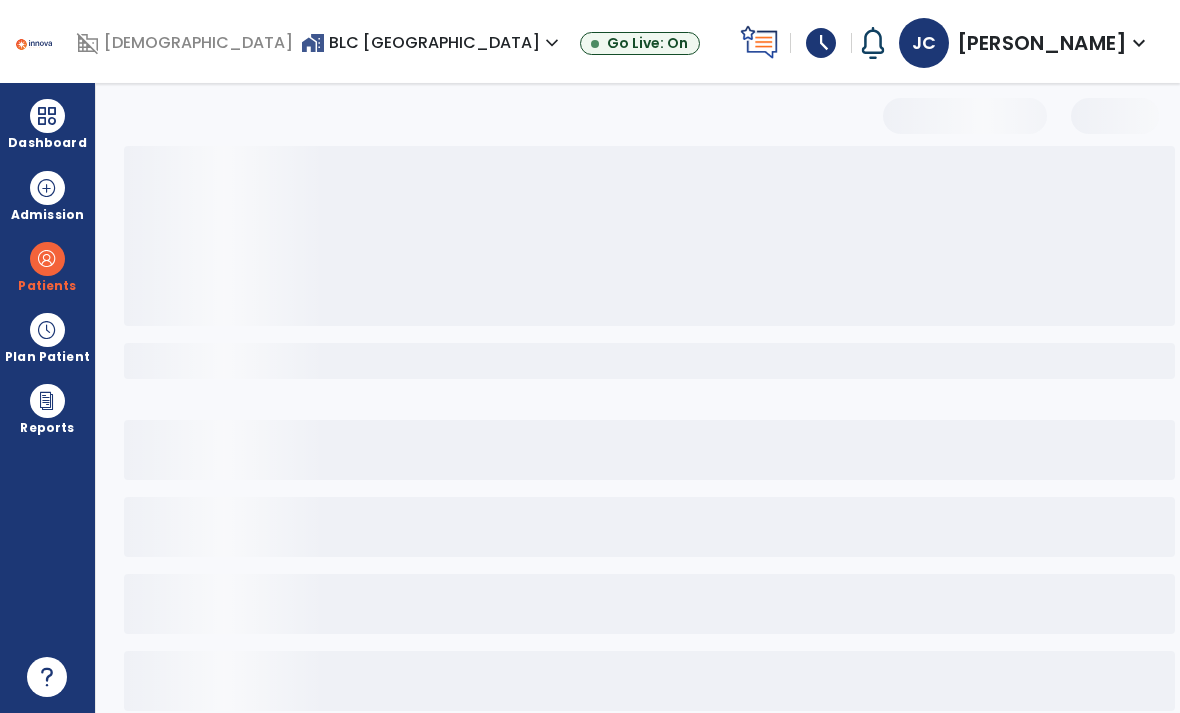 select on "***" 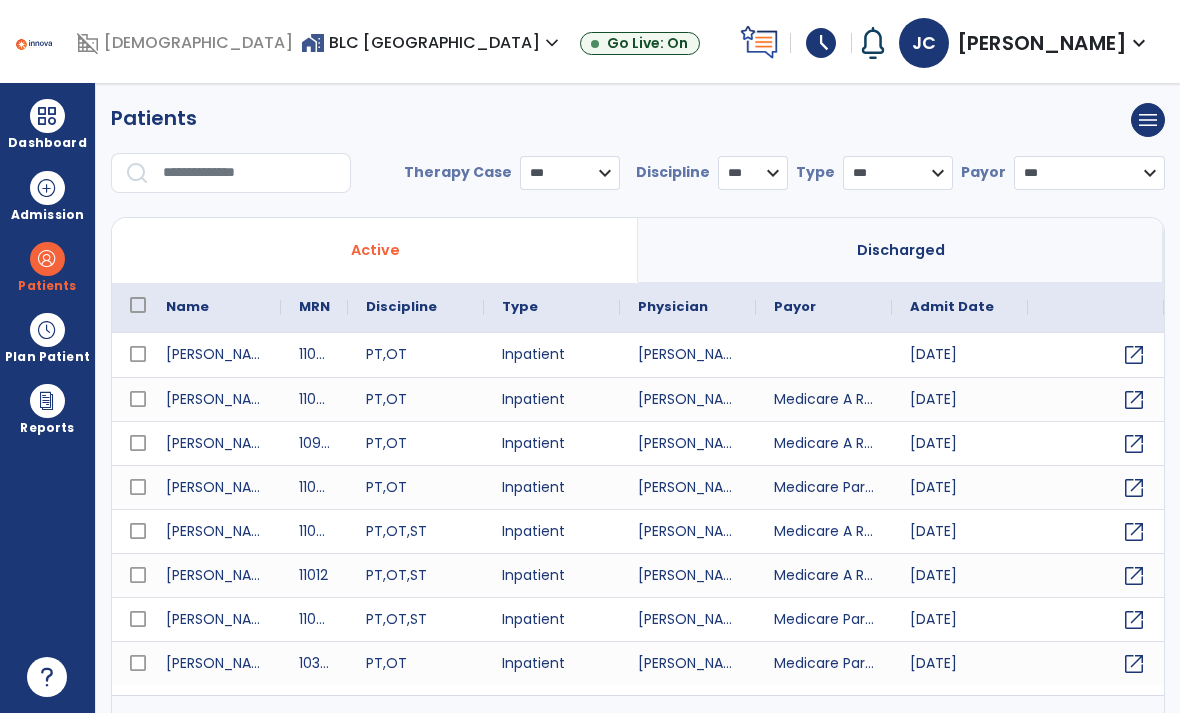 click at bounding box center (250, 173) 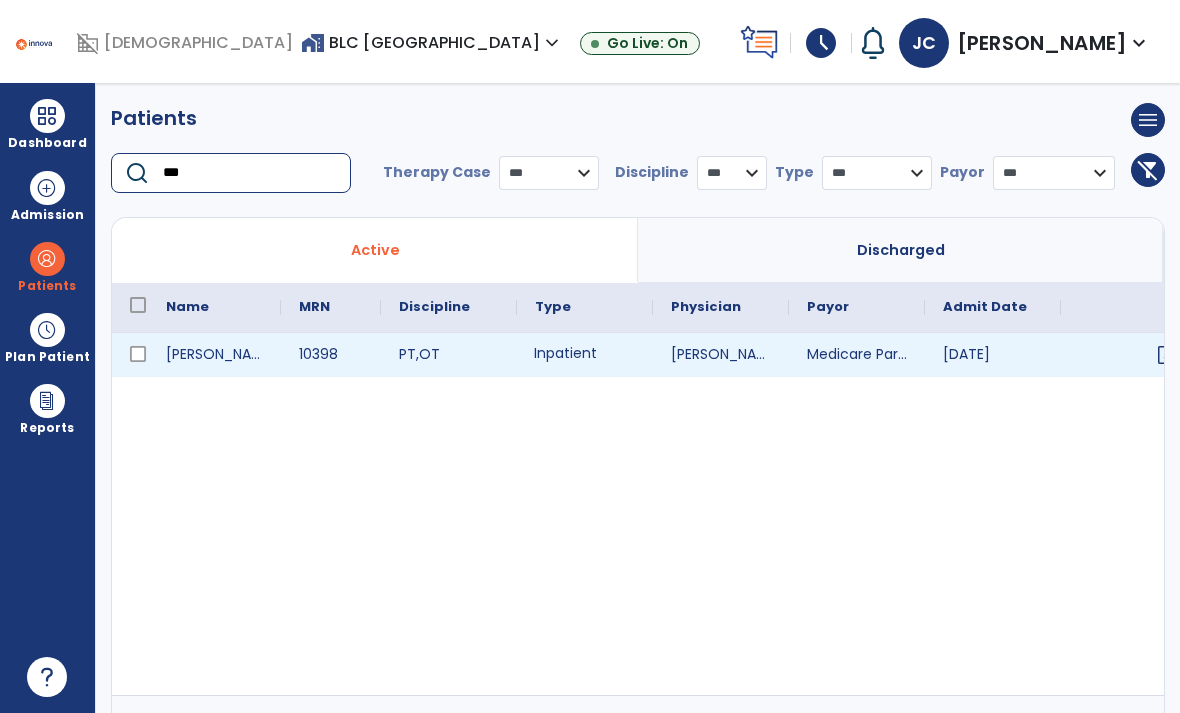 type on "***" 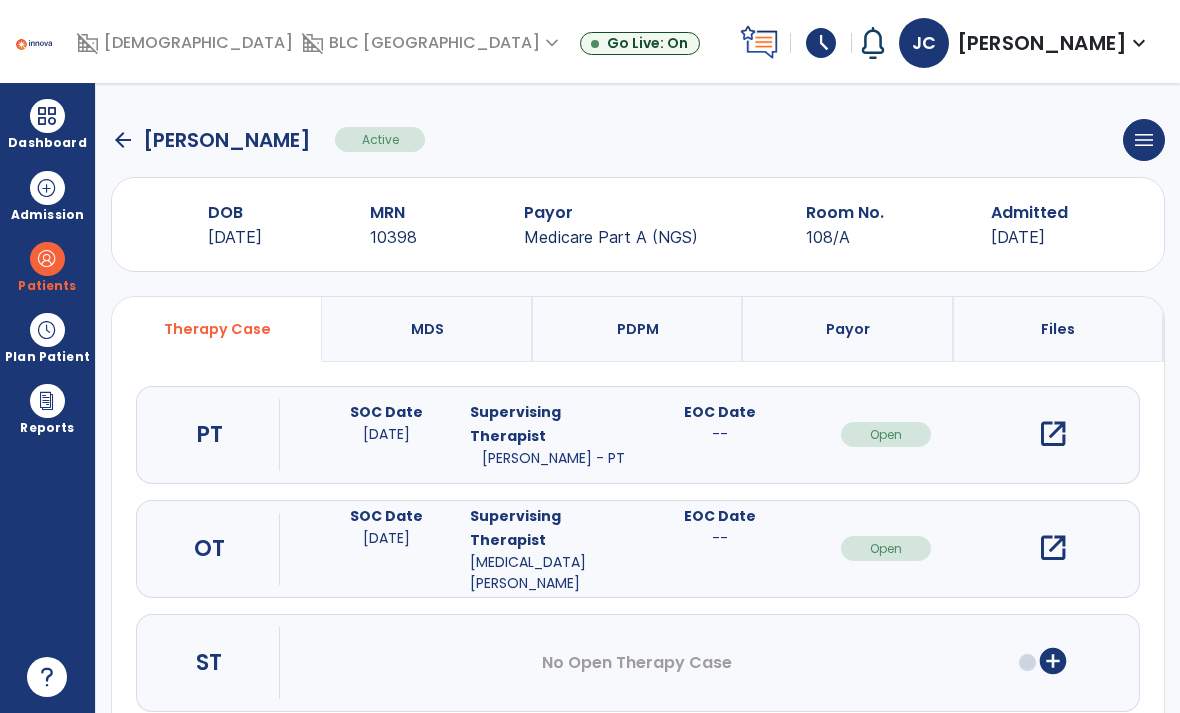 click on "open_in_new" at bounding box center [1053, 434] 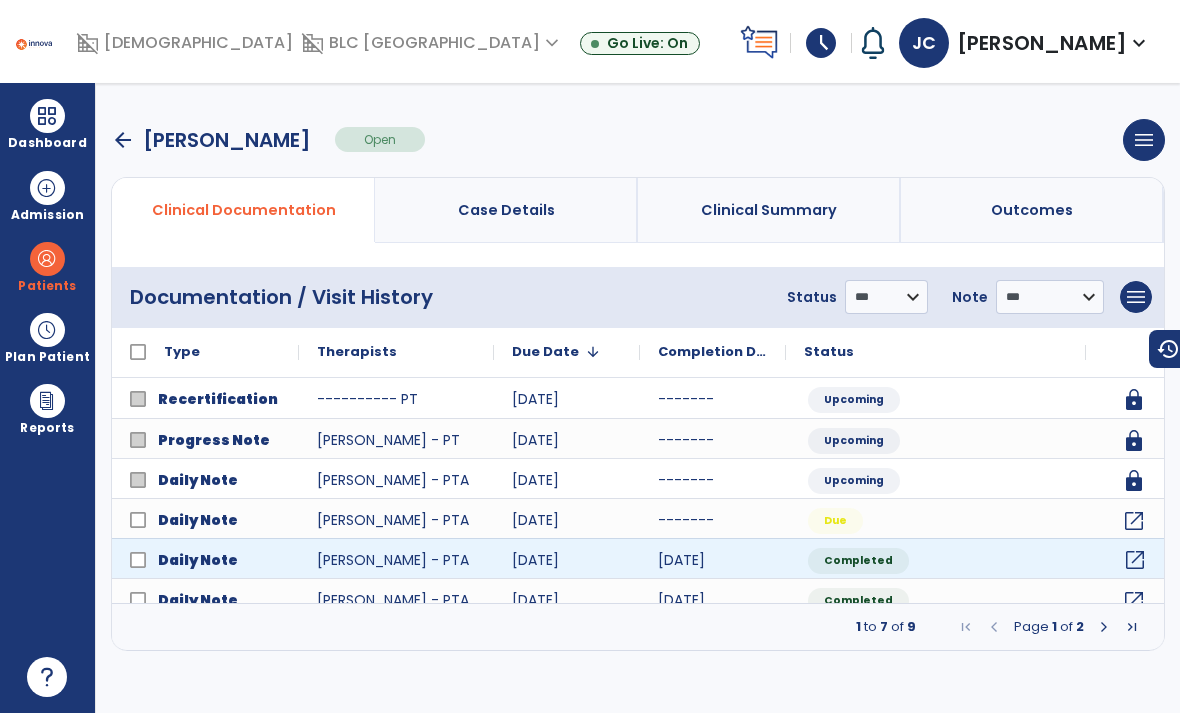 click on "open_in_new" 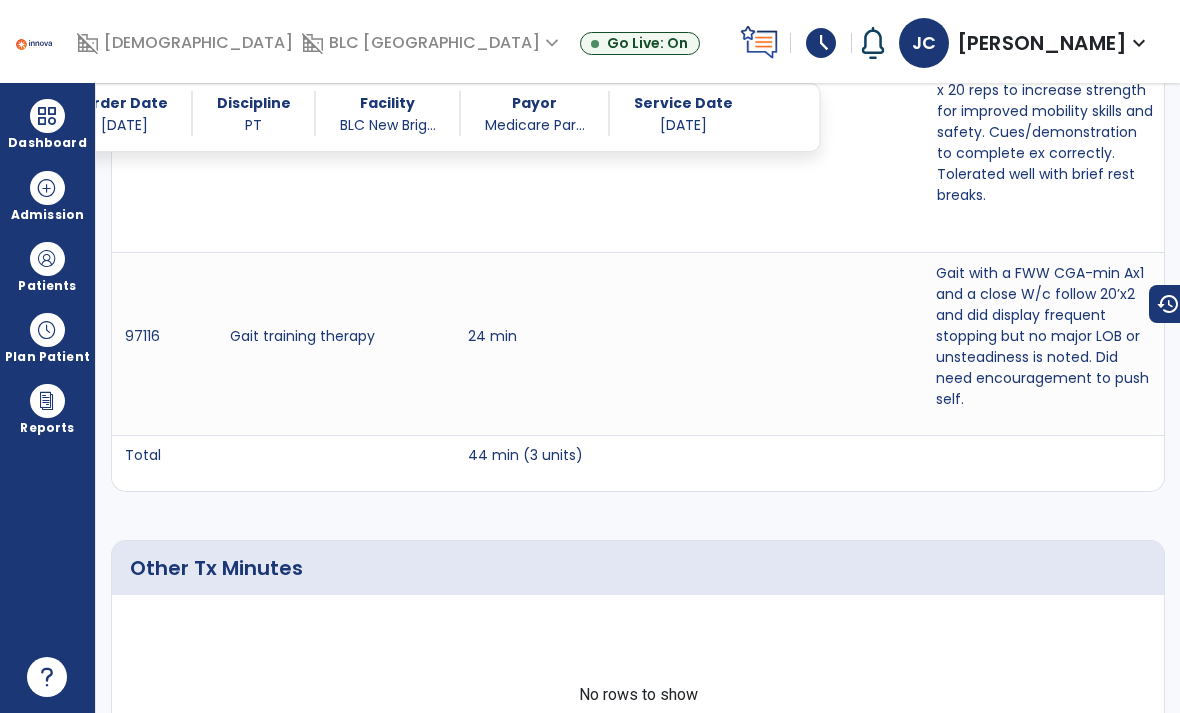scroll, scrollTop: 2886, scrollLeft: 0, axis: vertical 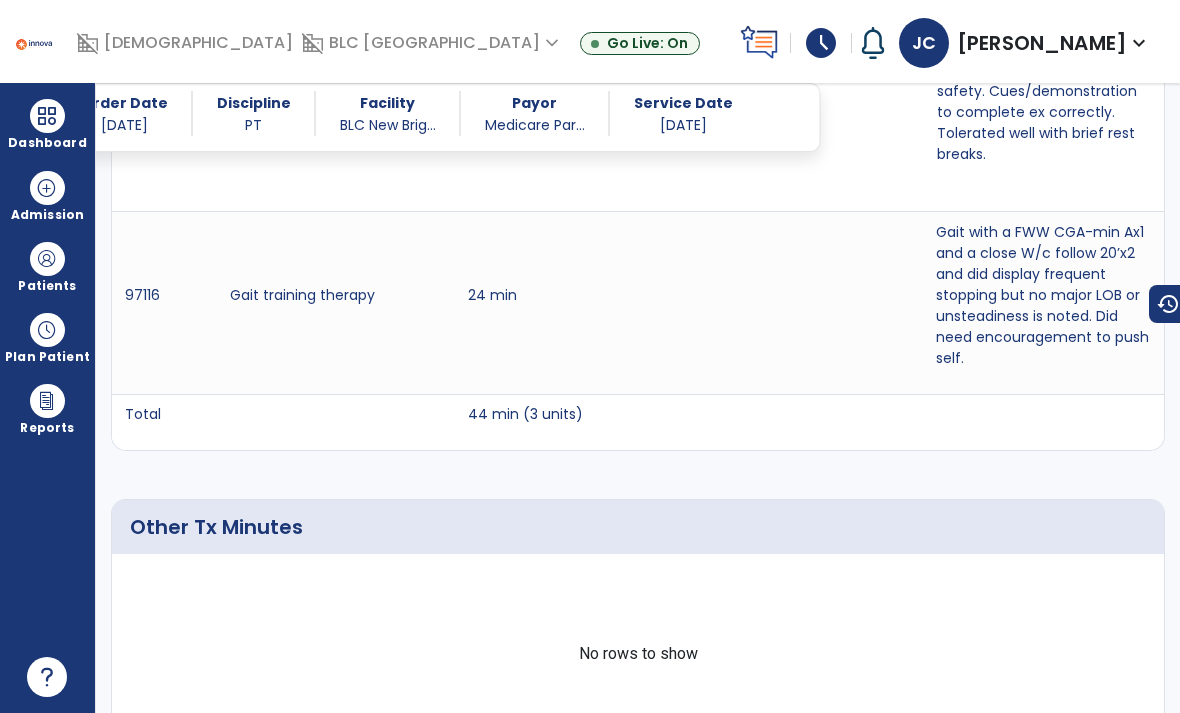 click at bounding box center [47, 259] 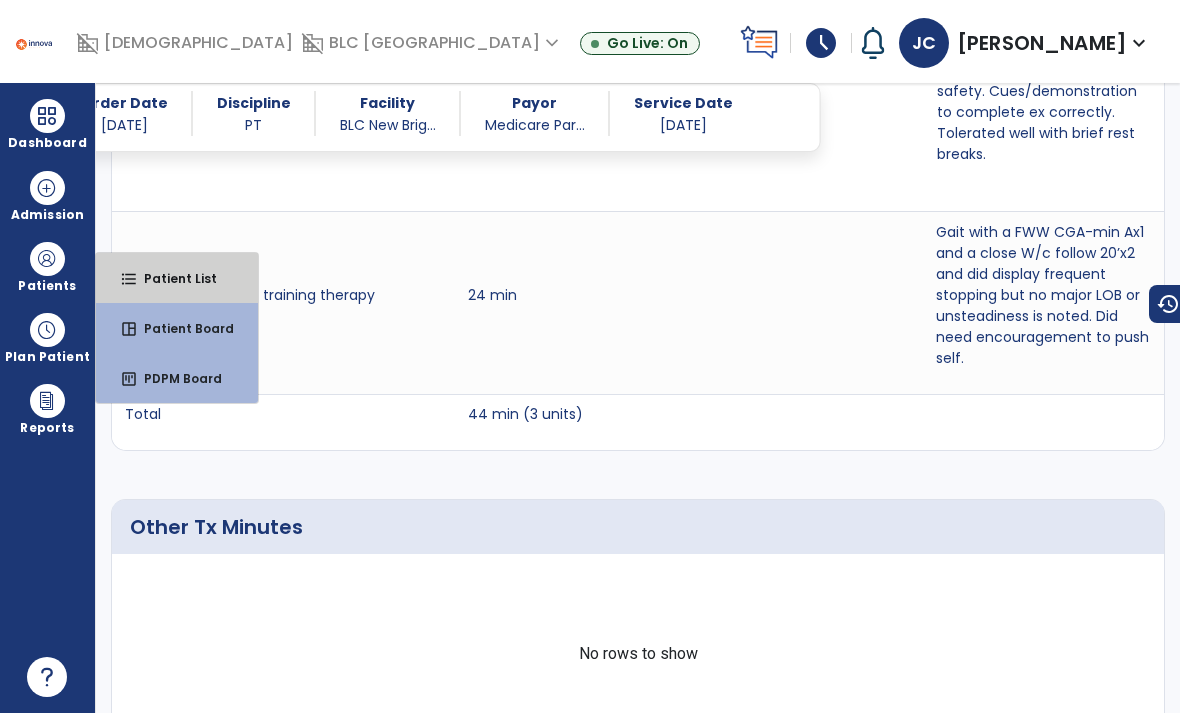 click on "format_list_bulleted  Patient List" at bounding box center [177, 278] 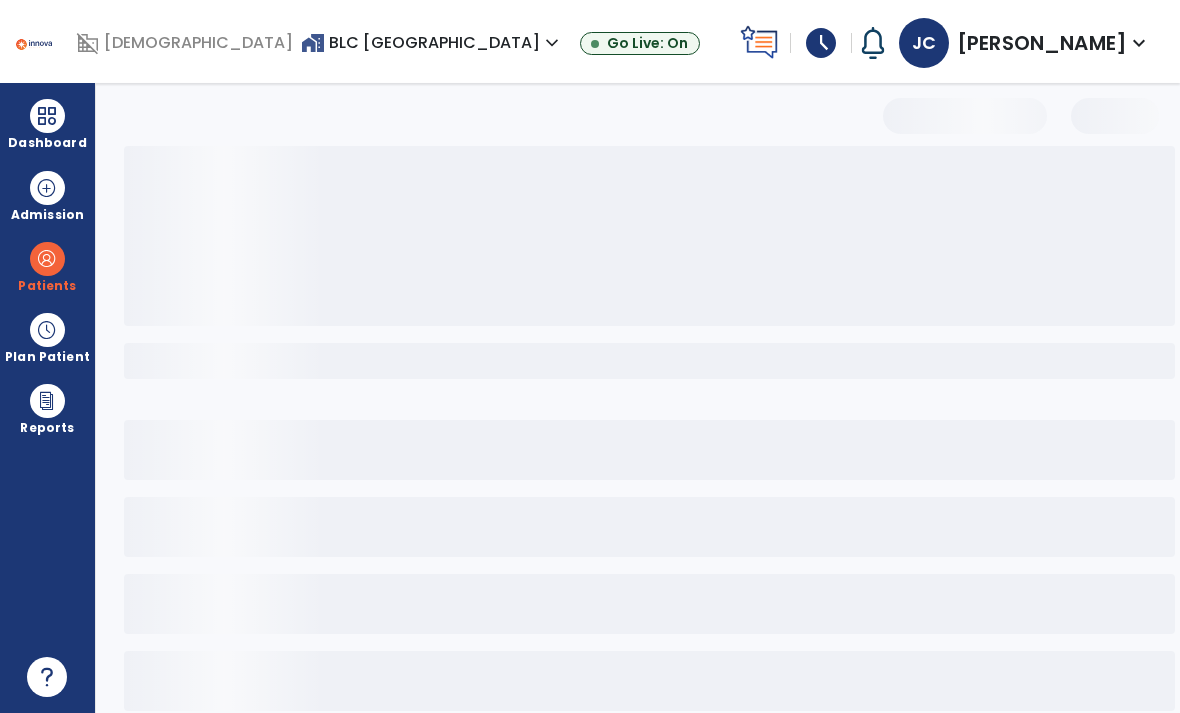 scroll, scrollTop: 0, scrollLeft: 0, axis: both 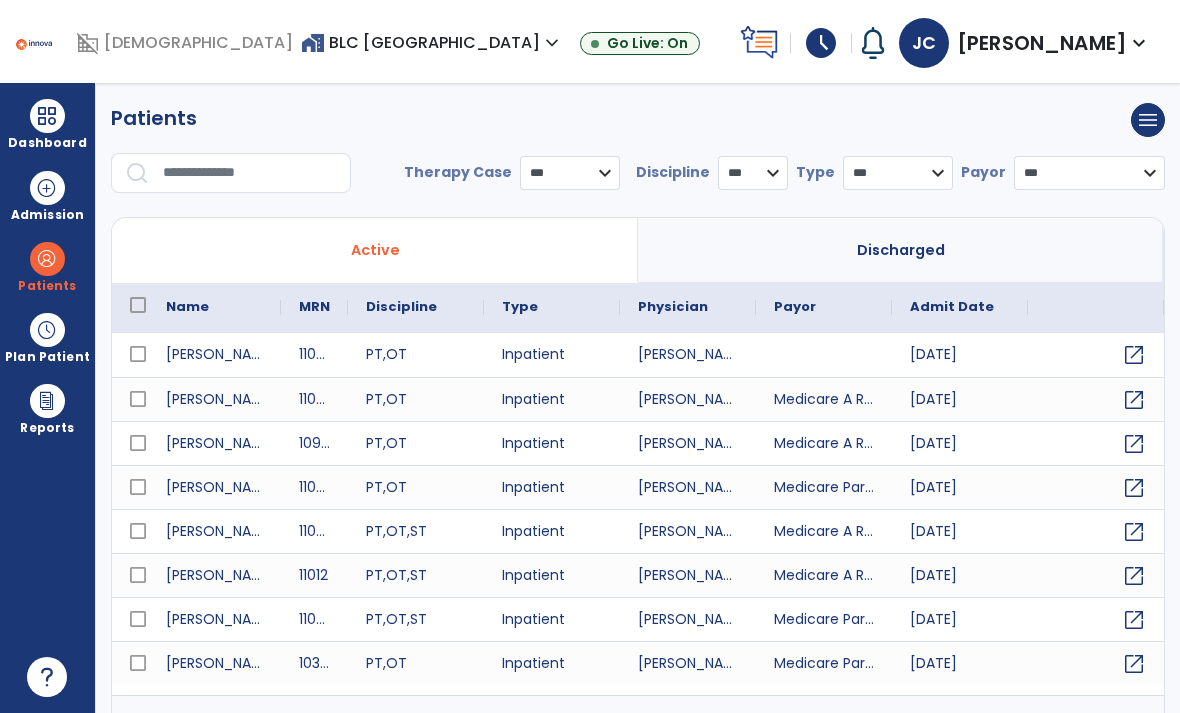 click at bounding box center [250, 173] 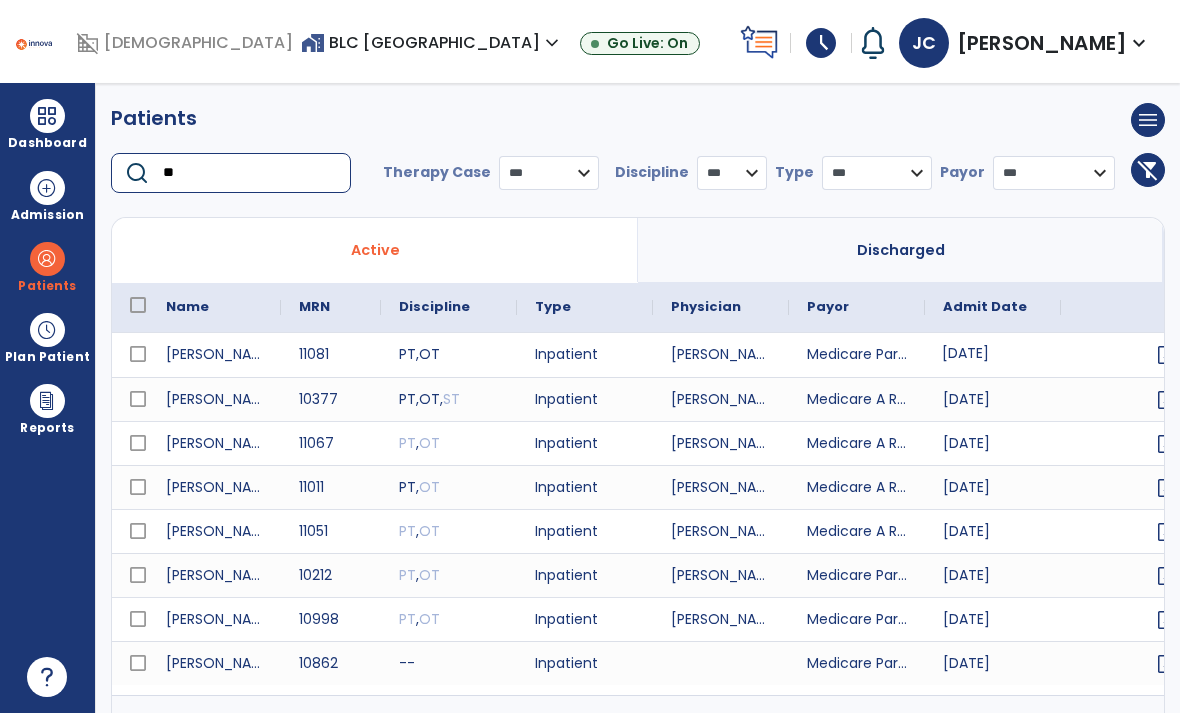 type on "**" 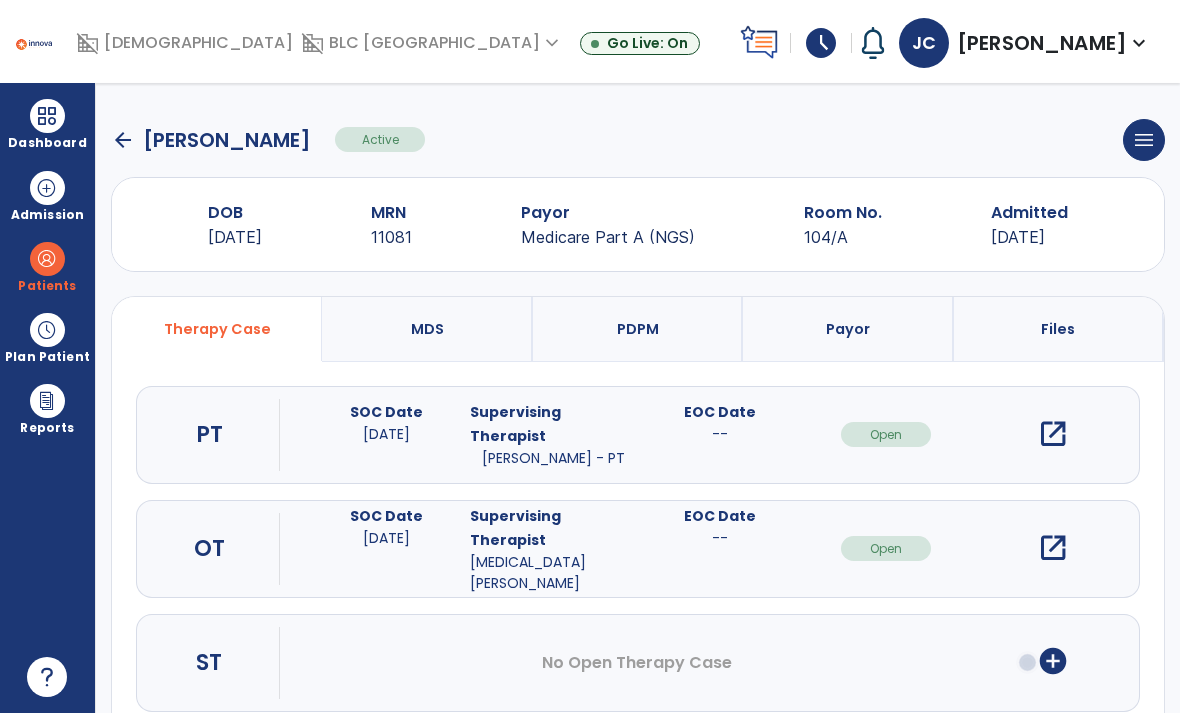 click on "open_in_new" at bounding box center (1053, 434) 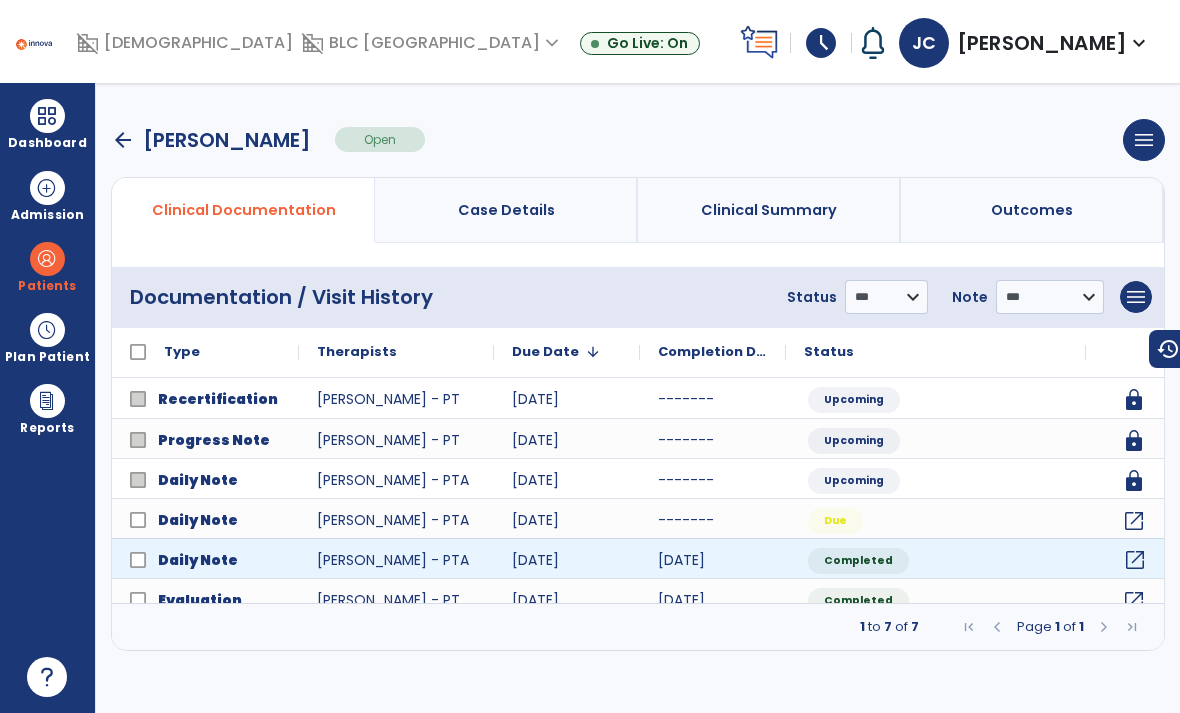 click on "open_in_new" 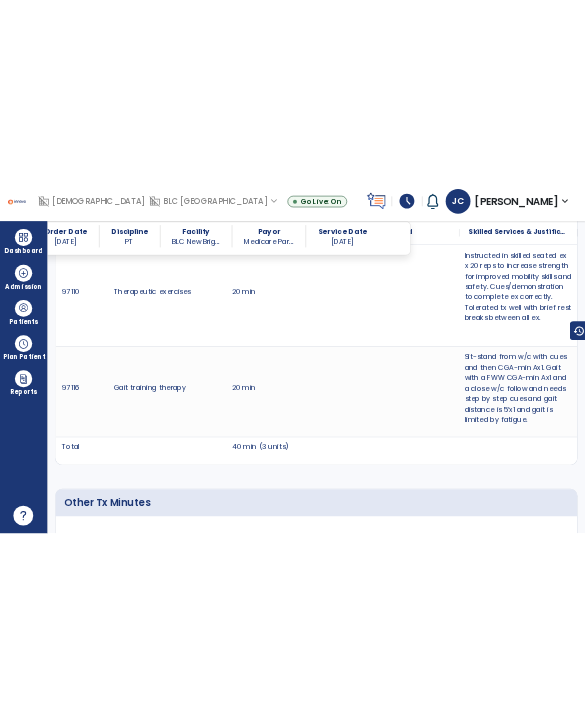 scroll, scrollTop: 1636, scrollLeft: 0, axis: vertical 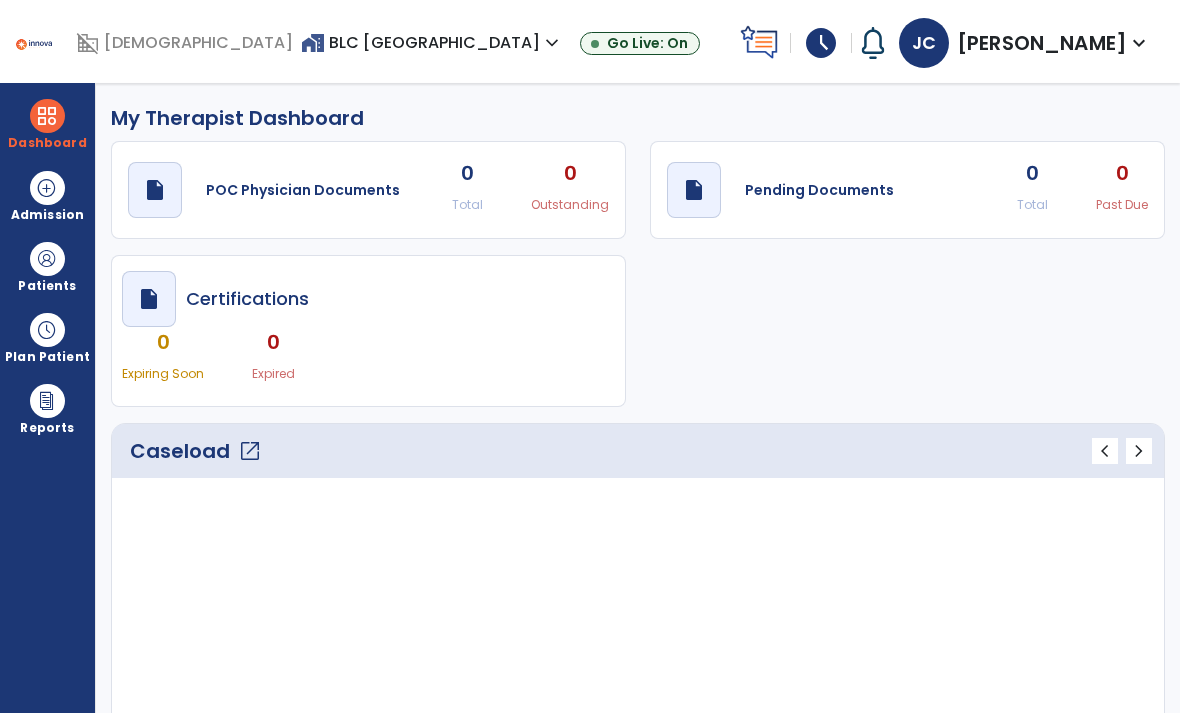 select on "****" 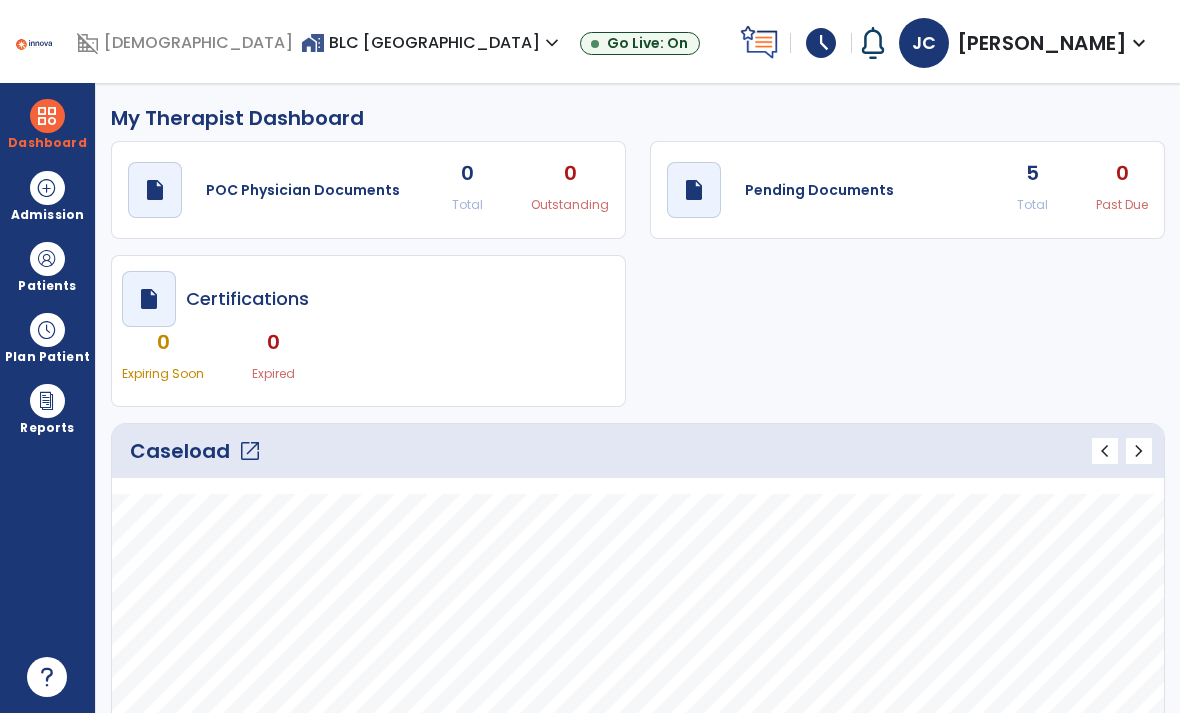 click on "5" 